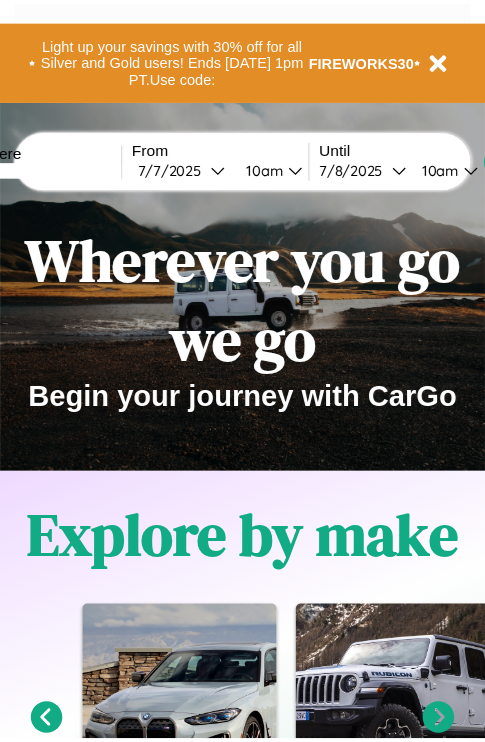 scroll, scrollTop: 0, scrollLeft: 0, axis: both 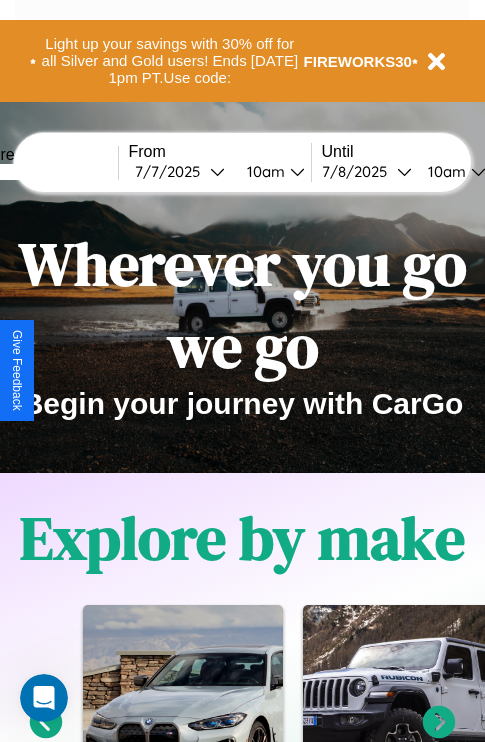 click at bounding box center (43, 172) 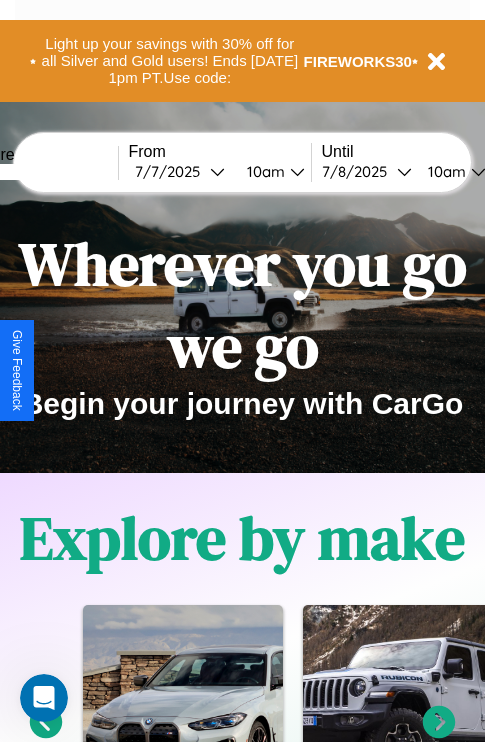 type on "*****" 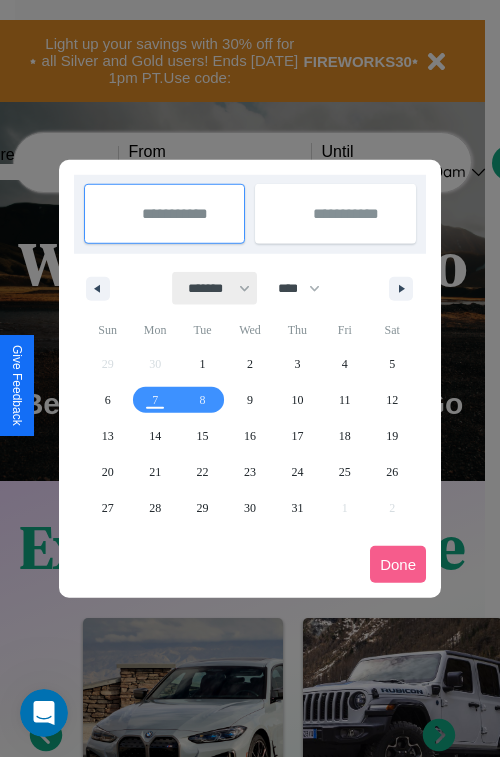click on "******* ******** ***** ***** *** **** **** ****** ********* ******* ******** ********" at bounding box center [215, 288] 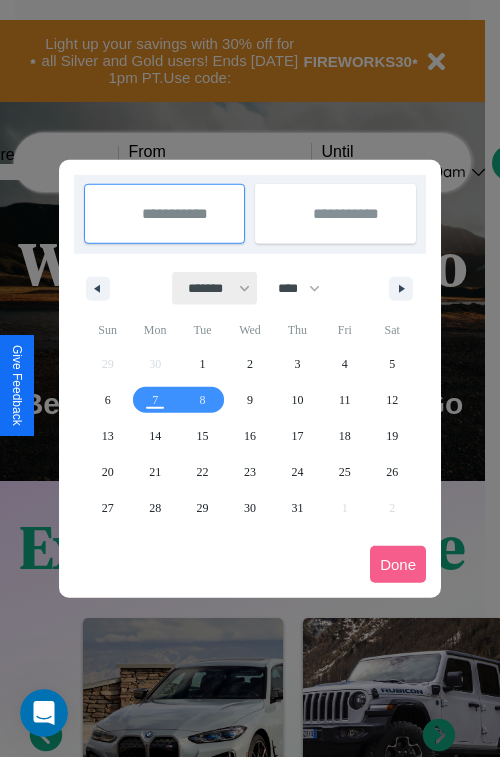 select on "*" 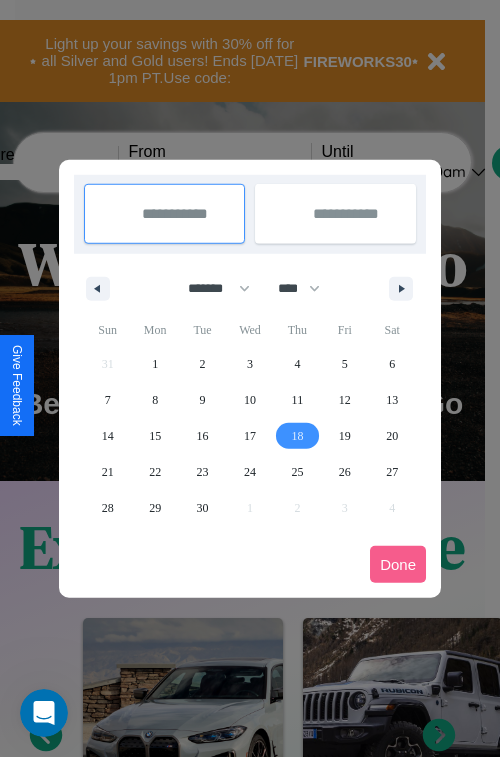 click on "18" at bounding box center (297, 436) 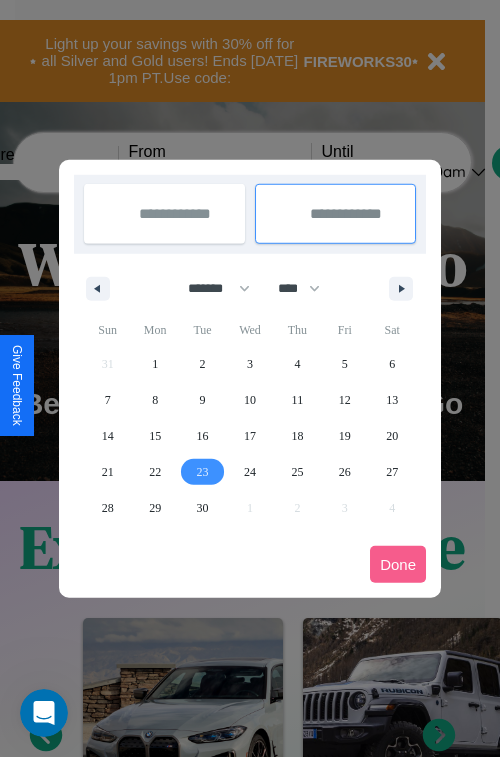 click on "23" at bounding box center (203, 472) 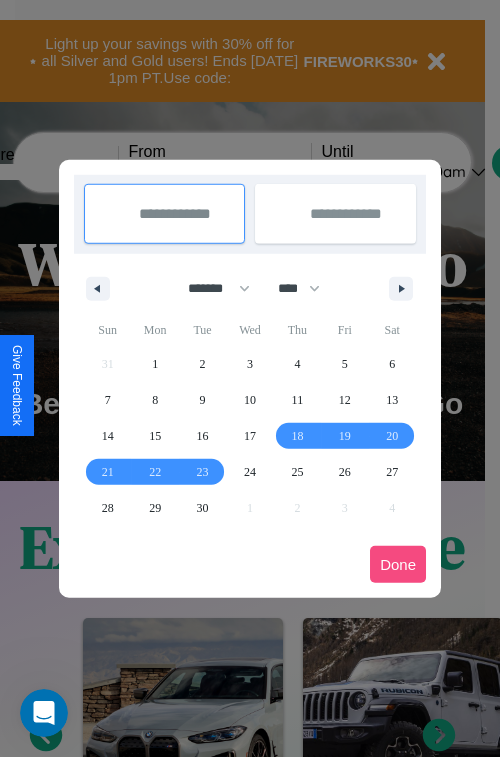 click on "Done" at bounding box center (398, 564) 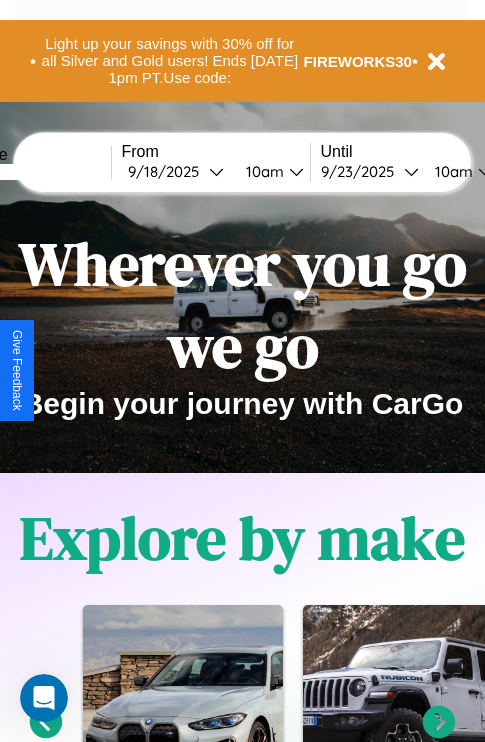 scroll, scrollTop: 0, scrollLeft: 75, axis: horizontal 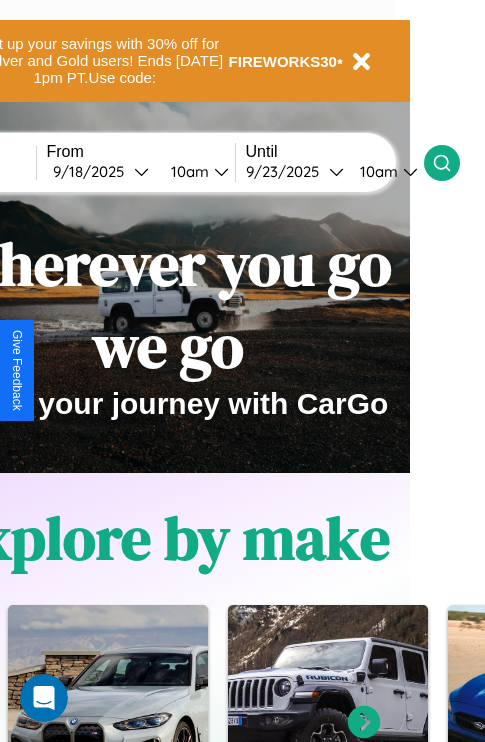 click 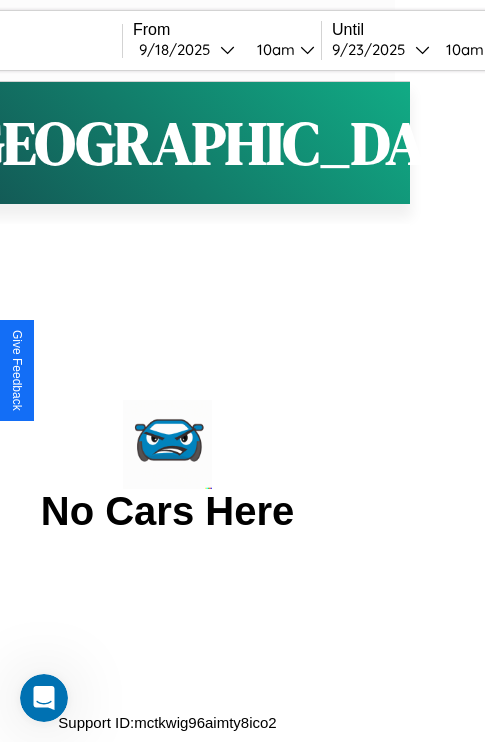 scroll, scrollTop: 0, scrollLeft: 0, axis: both 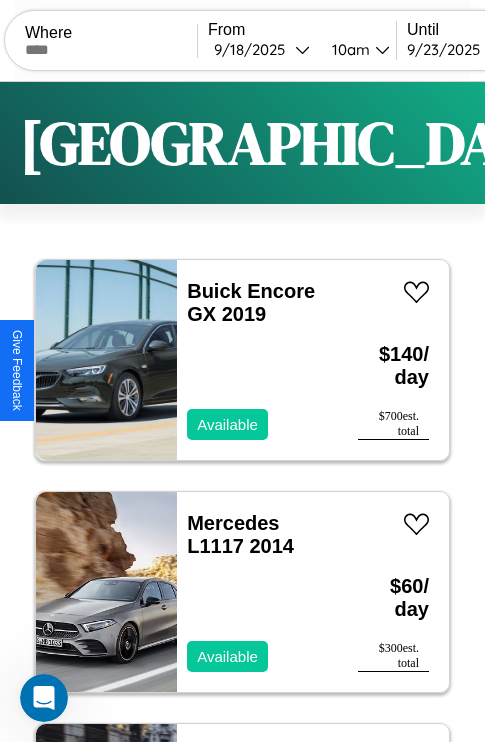 click on "Filters" at bounding box center (640, 143) 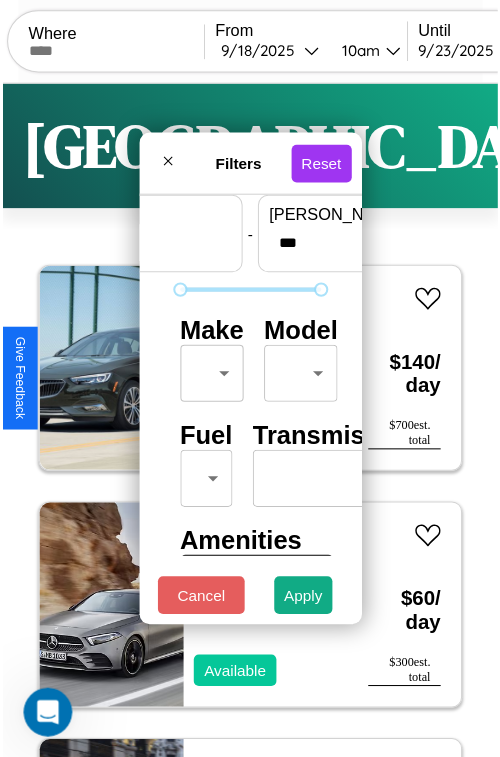scroll, scrollTop: 59, scrollLeft: 0, axis: vertical 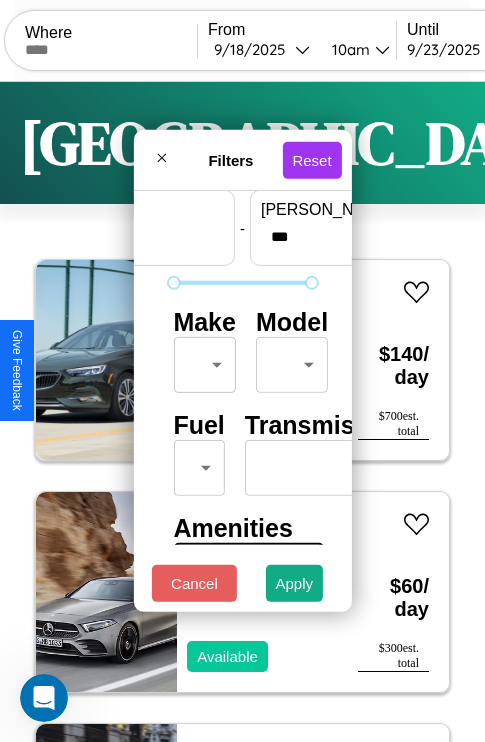 click on "CarGo Where From [DATE] 10am Until [DATE] 10am Become a Host Login Sign Up Osaka Filters 128  cars in this area These cars can be picked up in this city. Buick   Encore GX   2019 Available $ 140  / day $ 700  est. total Mercedes   L1117   2014 Available $ 60  / day $ 300  est. total Lexus   NX   2014 Available $ 210  / day $ 1050  est. total Mazda   Mazda6   2020 Available $ 190  / day $ 950  est. total Jaguar   XJ6   2019 Available $ 140  / day $ 700  est. total Infiniti   EX35   2014 Unavailable $ 130  / day $ 650  est. total Lamborghini   Aventador   2017 Available $ 160  / day $ 800  est. total Volkswagen   Routan   2014 Available $ 60  / day $ 300  est. total Subaru   B9 Tribeca   2018 Available $ 140  / day $ 700  est. total Ford   FT900   2014 Available $ 190  / day $ 950  est. total Subaru   Baja   2021 Available $ 180  / day $ 900  est. total Infiniti   G25   2020 Available $ 80  / day $ 400  est. total Lamborghini   Revuelto   2014 Available $ 80  / day $ 400  est. total Toyota     $ $" at bounding box center (242, 412) 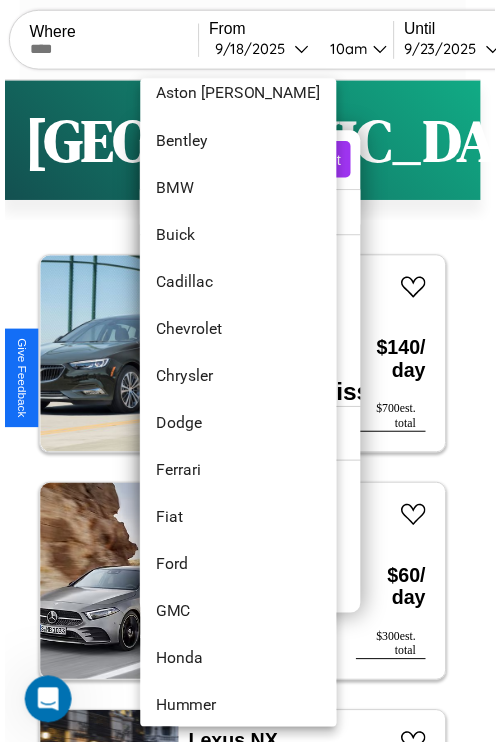 scroll, scrollTop: 230, scrollLeft: 0, axis: vertical 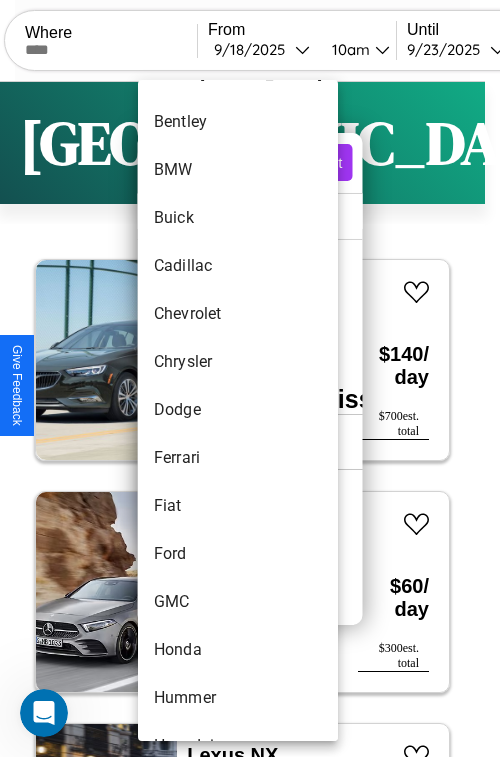 click on "Dodge" at bounding box center [238, 410] 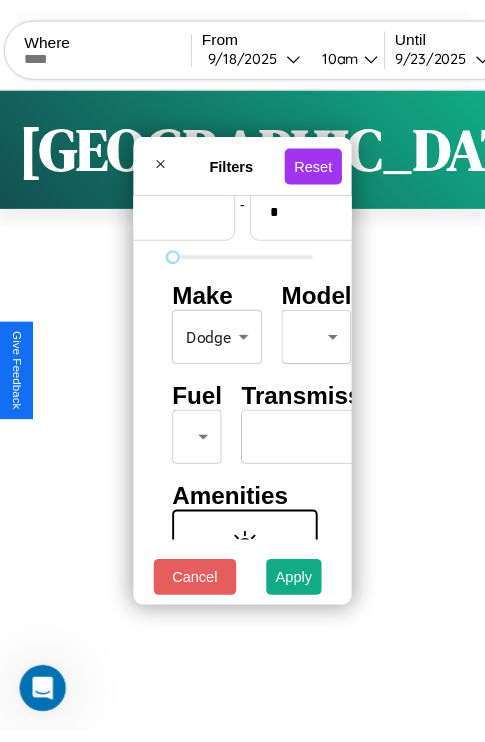 scroll, scrollTop: 59, scrollLeft: 124, axis: both 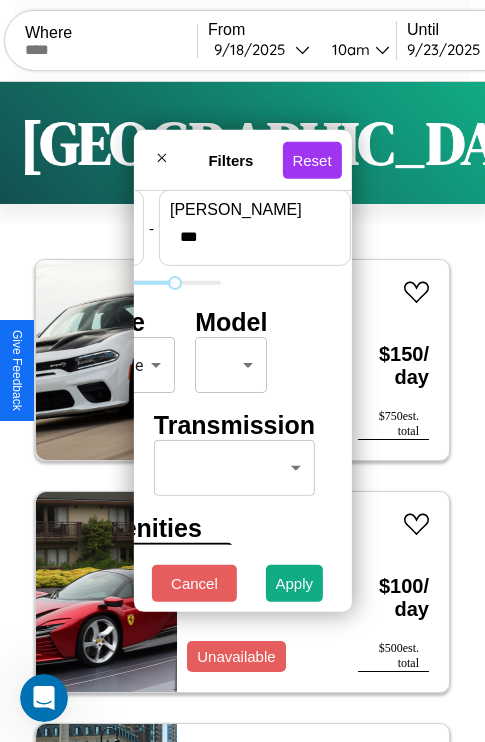 type on "***" 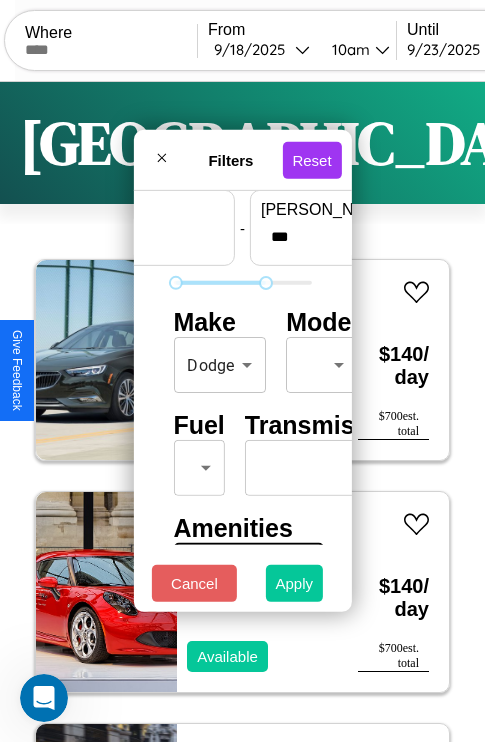 type on "*" 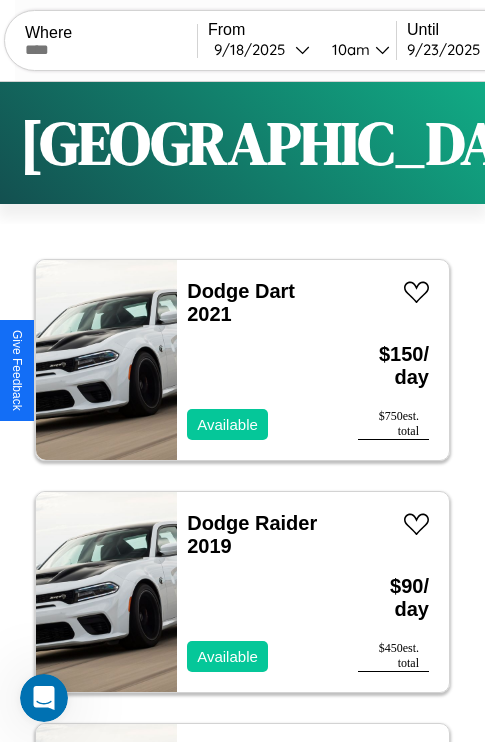 scroll, scrollTop: 66, scrollLeft: 0, axis: vertical 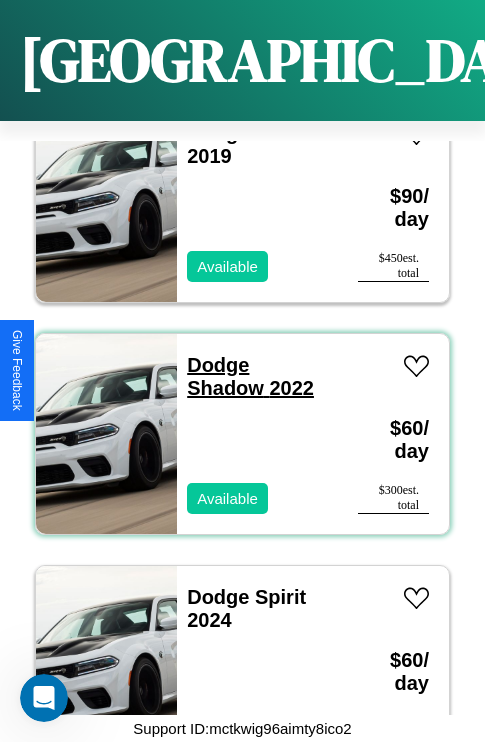 click on "Dodge   Shadow   2022" at bounding box center (250, 376) 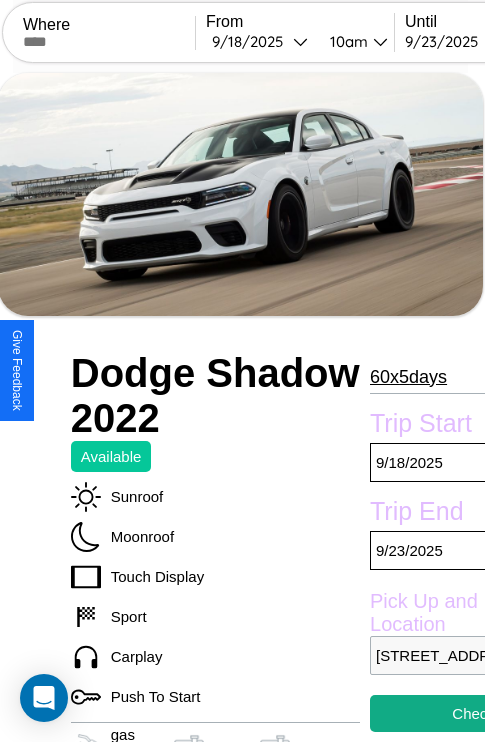 scroll, scrollTop: 377, scrollLeft: 107, axis: both 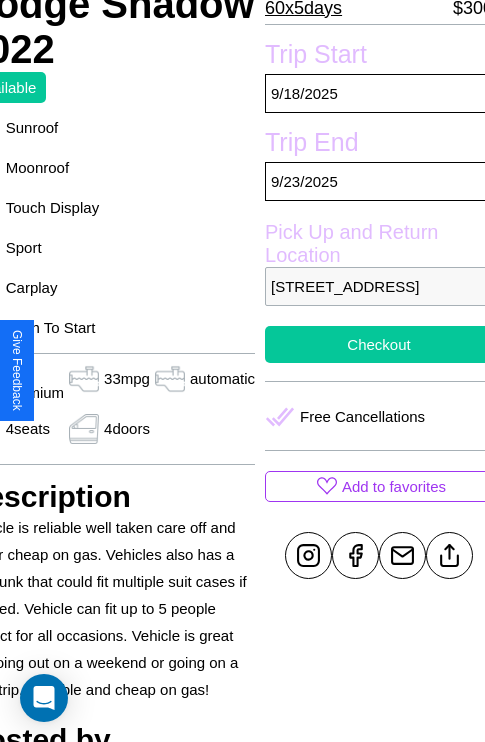 click on "Checkout" at bounding box center [379, 344] 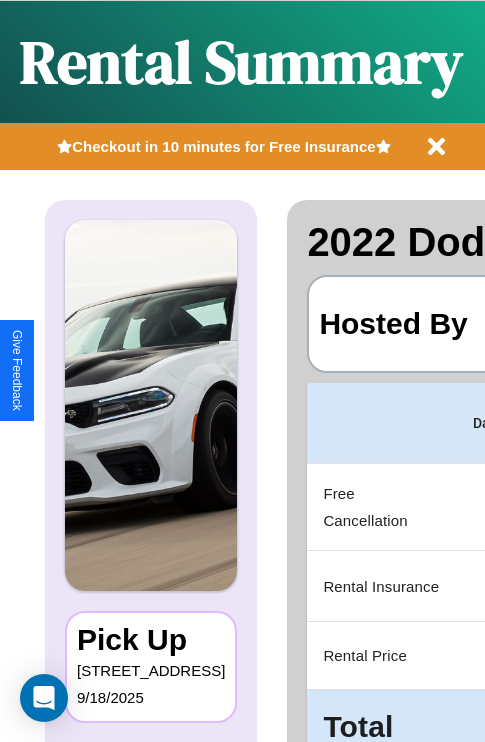 scroll, scrollTop: 0, scrollLeft: 378, axis: horizontal 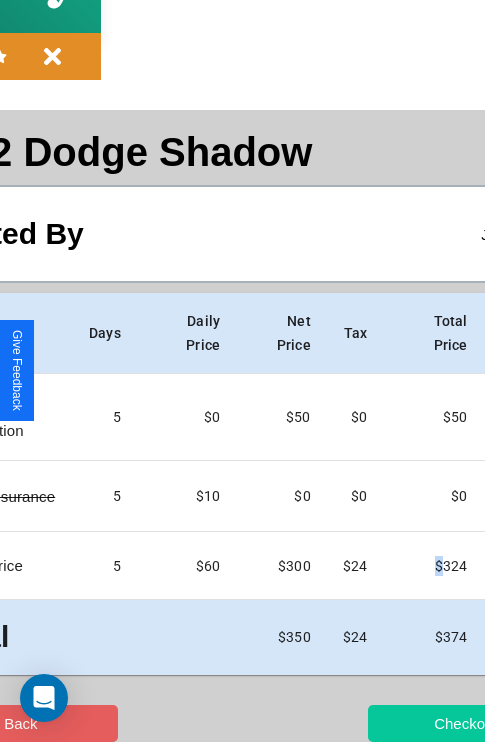 click on "Checkout" at bounding box center (465, 723) 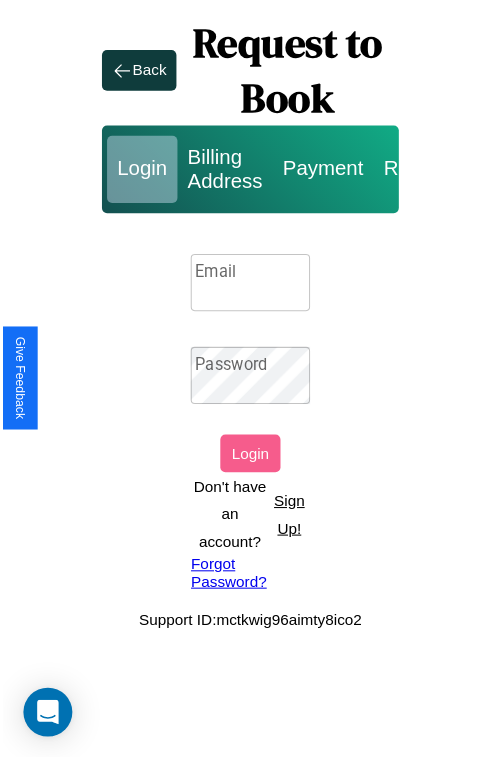 scroll, scrollTop: 0, scrollLeft: 0, axis: both 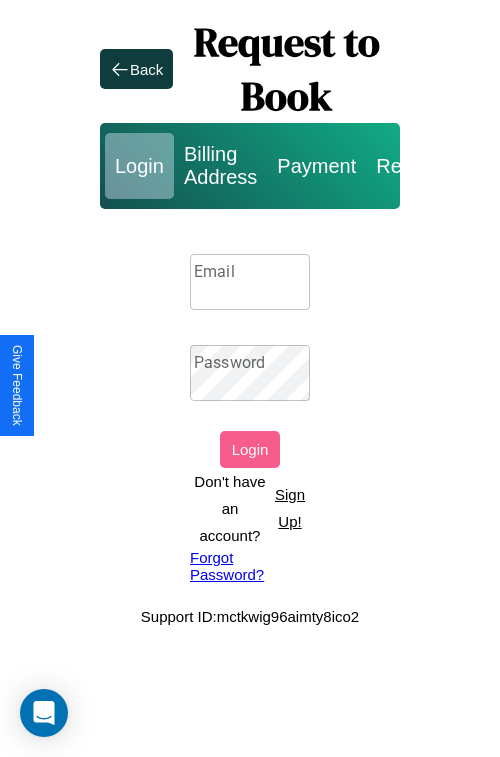 click on "Sign Up!" at bounding box center [290, 508] 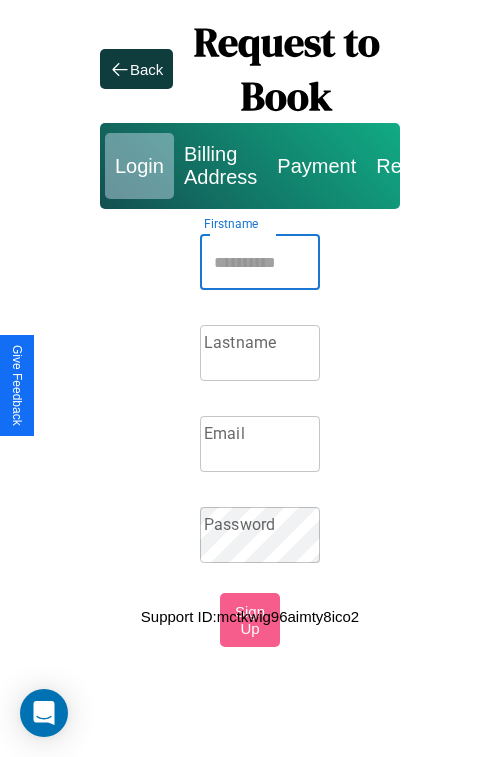 click on "Firstname" at bounding box center (260, 262) 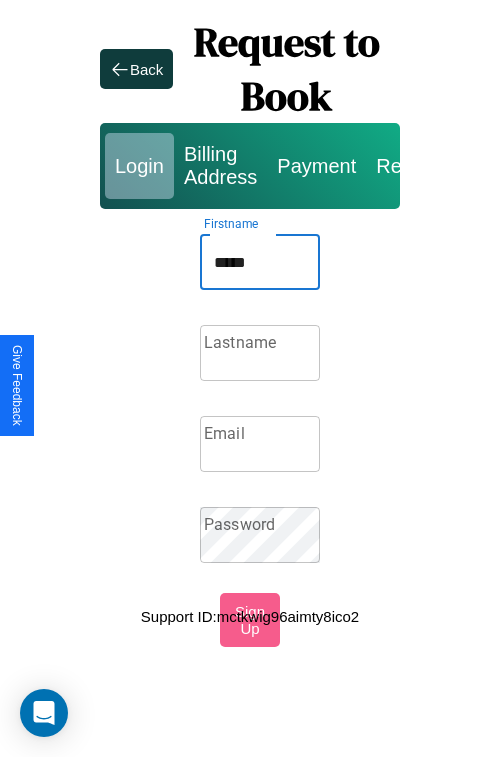 type on "*****" 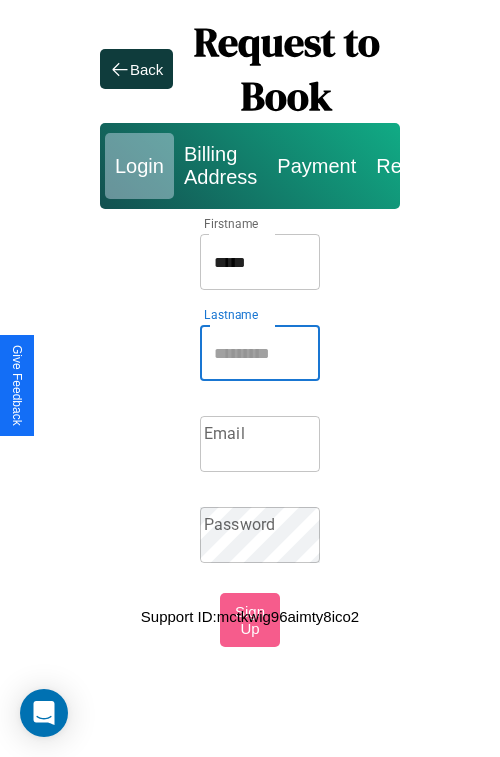 click on "Lastname" at bounding box center [260, 353] 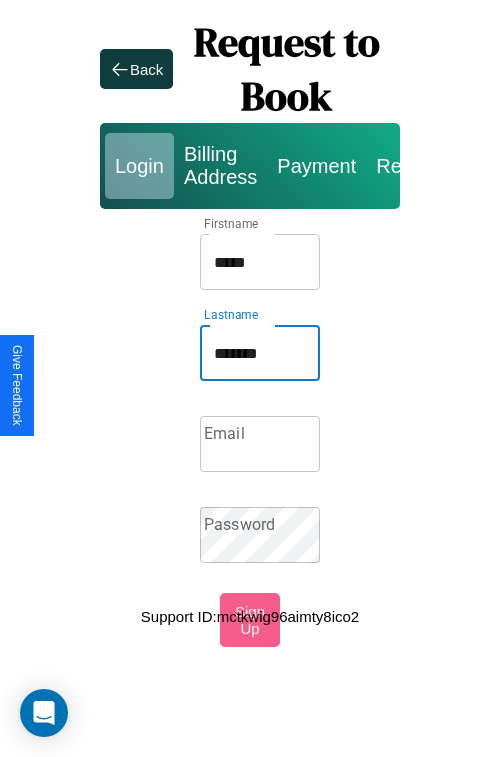 type on "*******" 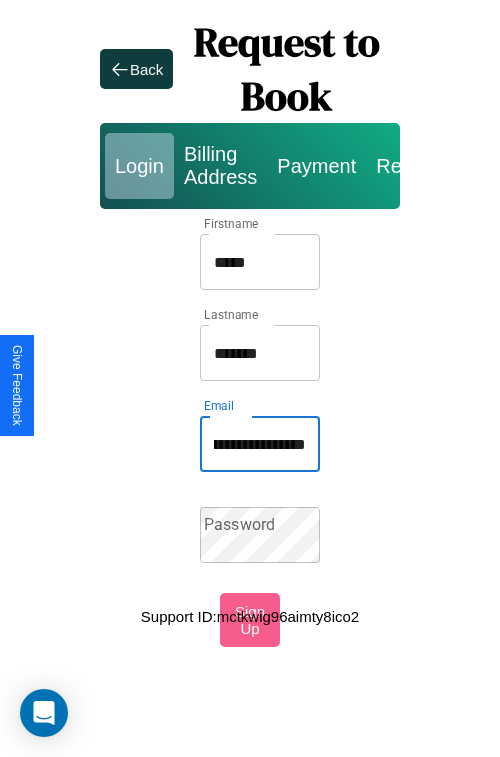 scroll, scrollTop: 0, scrollLeft: 83, axis: horizontal 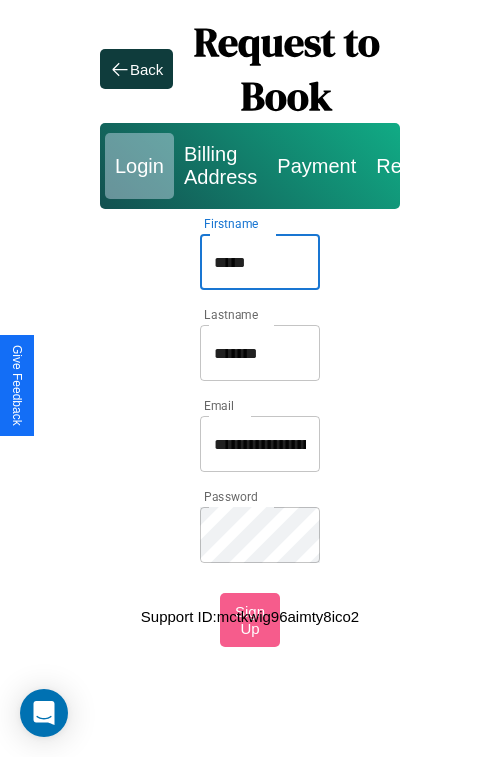 click on "*****" at bounding box center [260, 262] 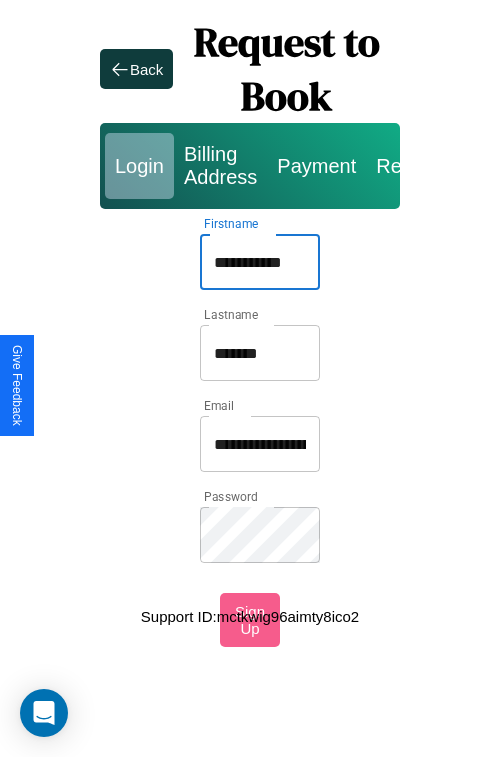 type on "**********" 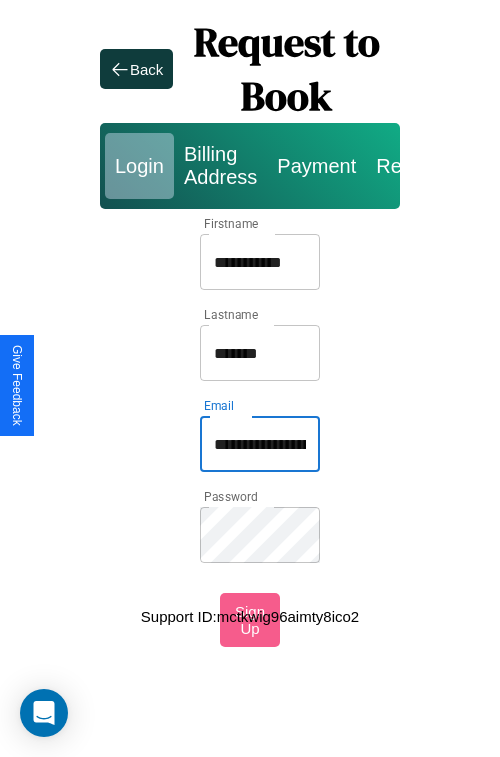 click on "**********" at bounding box center (260, 444) 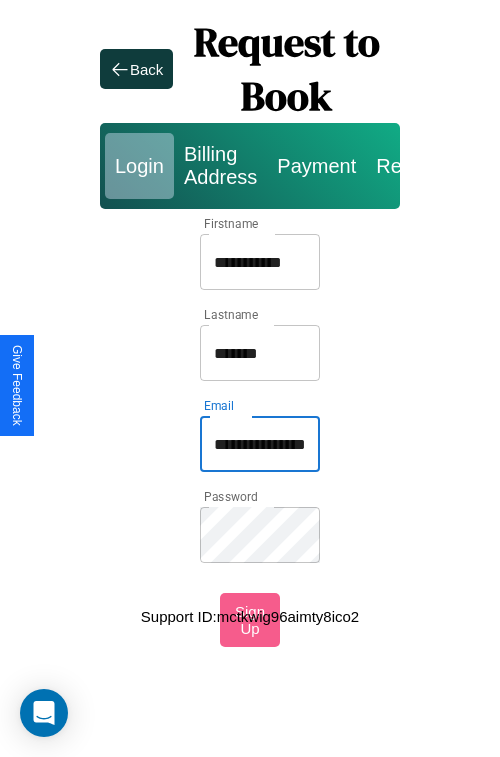 type on "**********" 